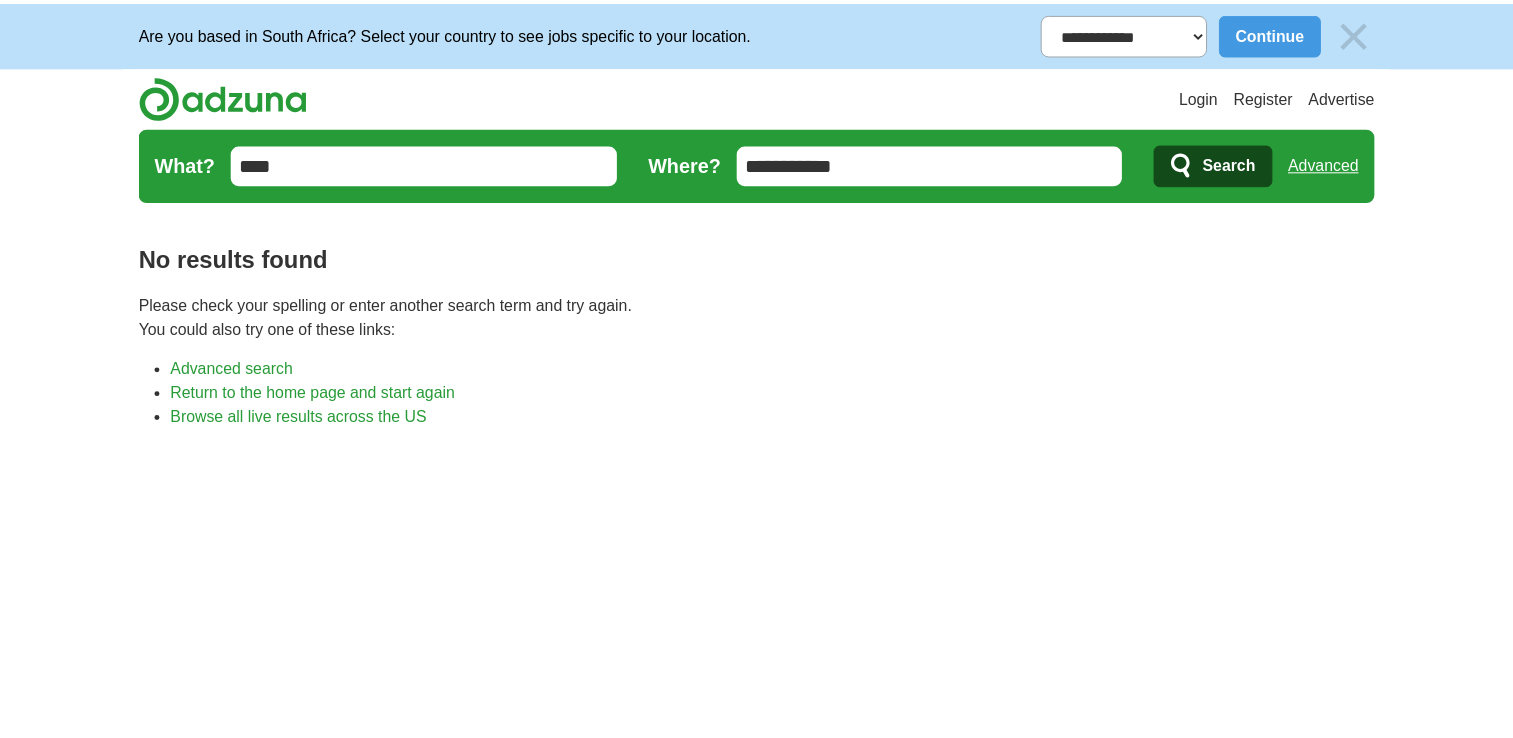 scroll, scrollTop: 0, scrollLeft: 0, axis: both 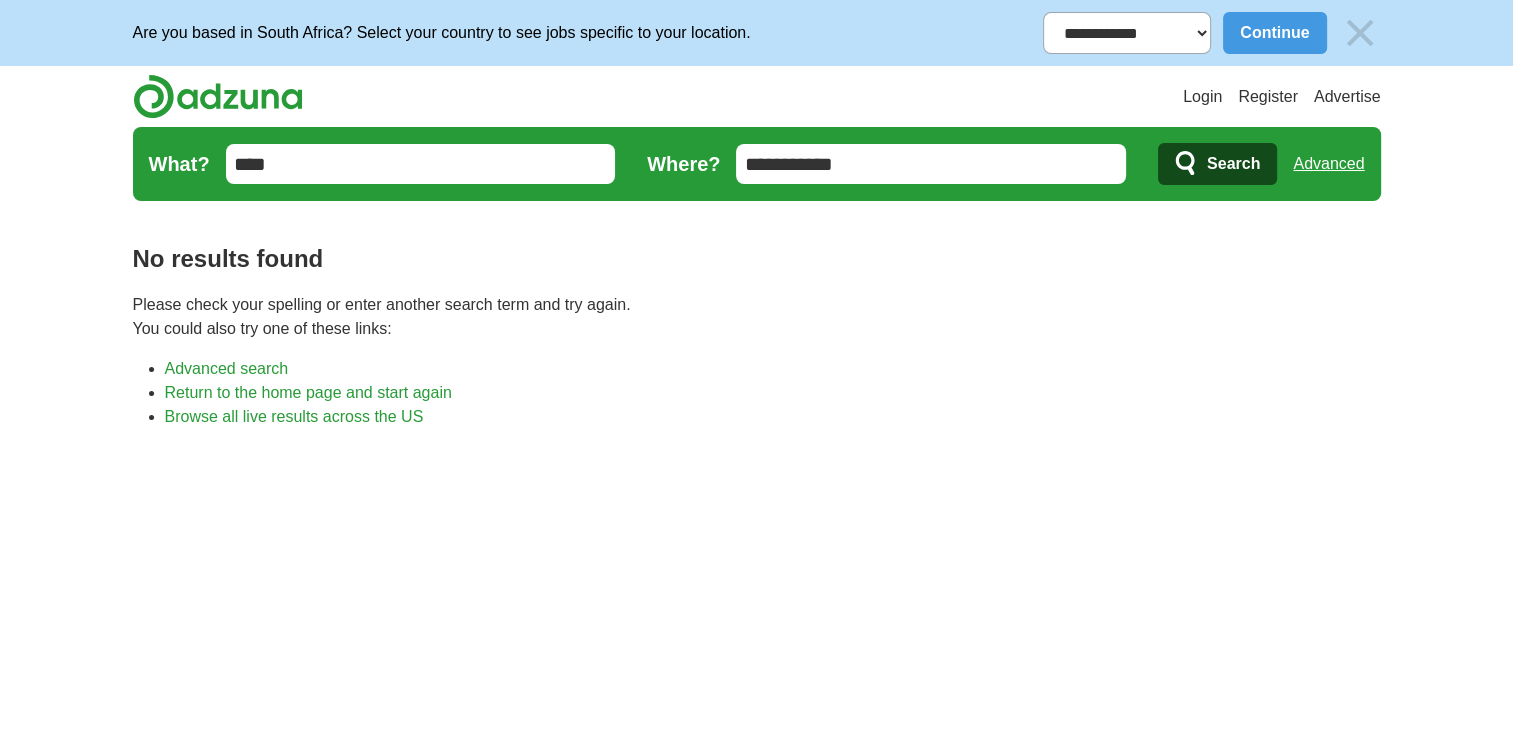 click on "**********" at bounding box center [931, 164] 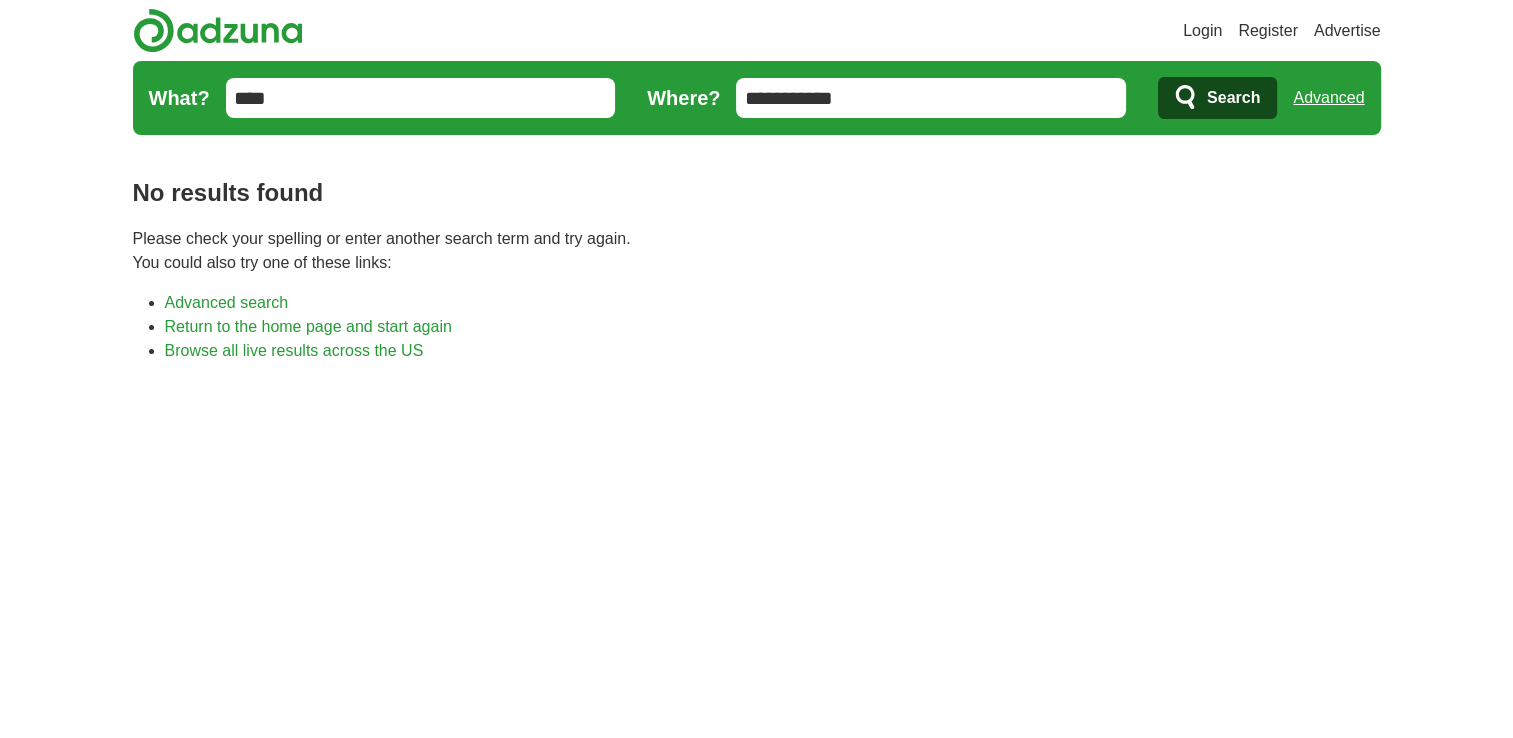 click on "**********" at bounding box center [931, 98] 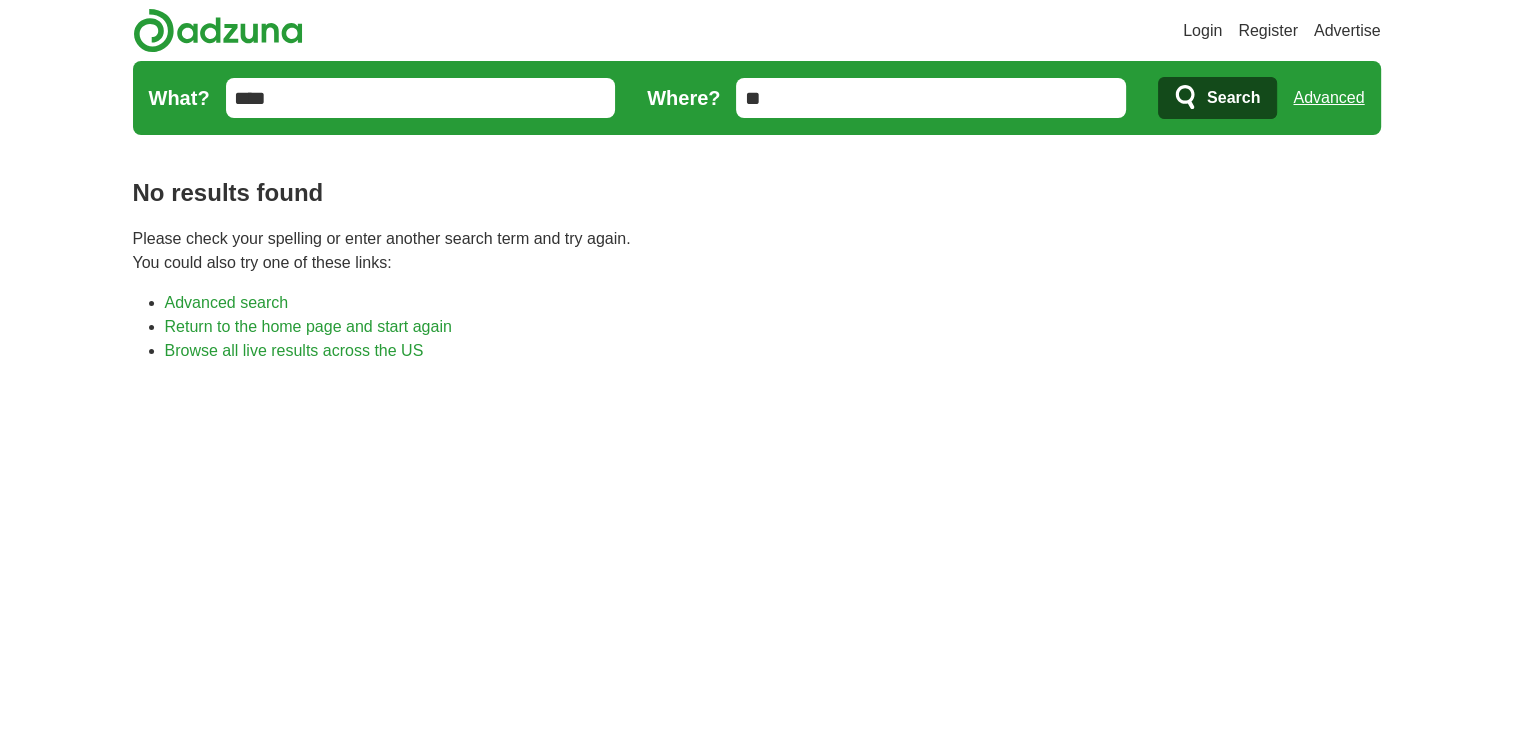 type on "*" 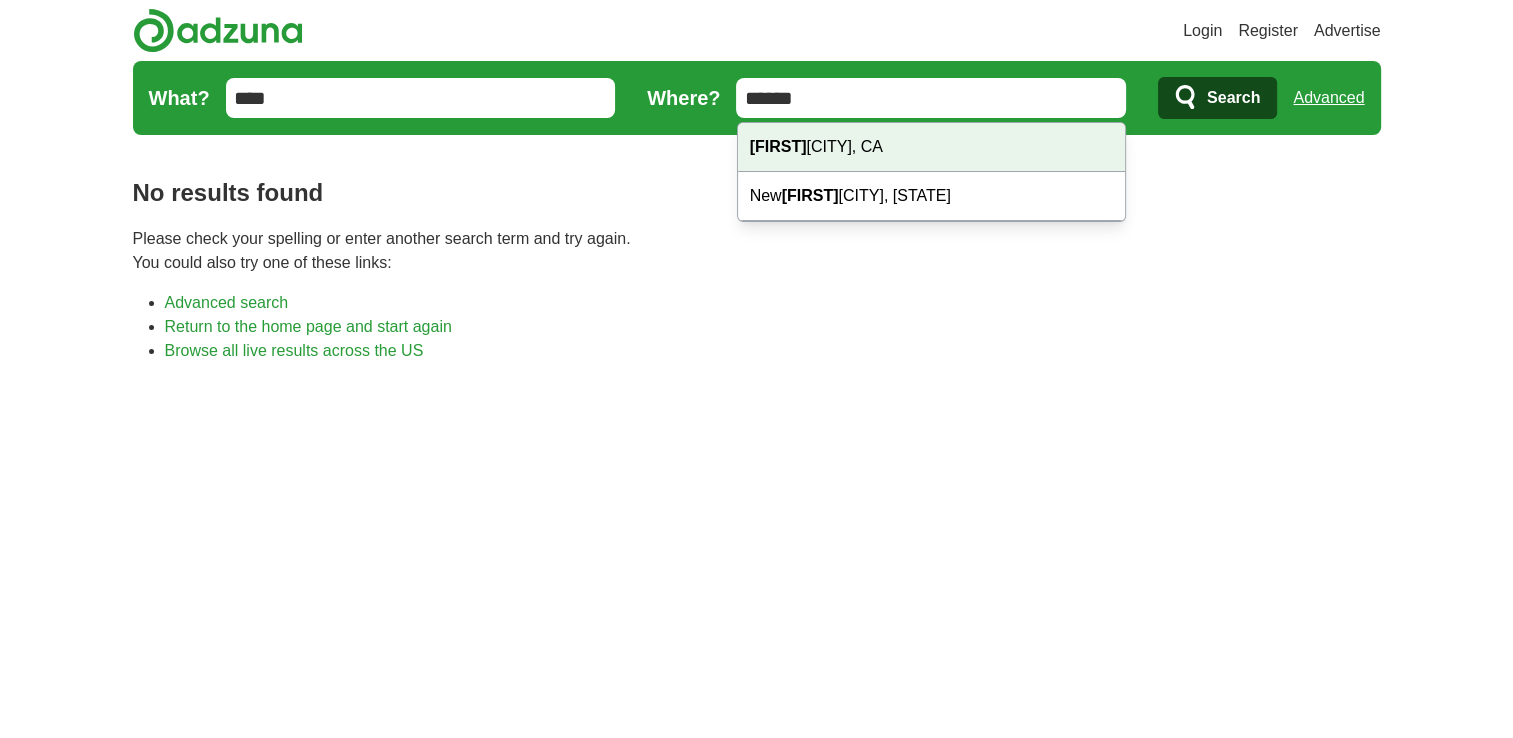 type on "******" 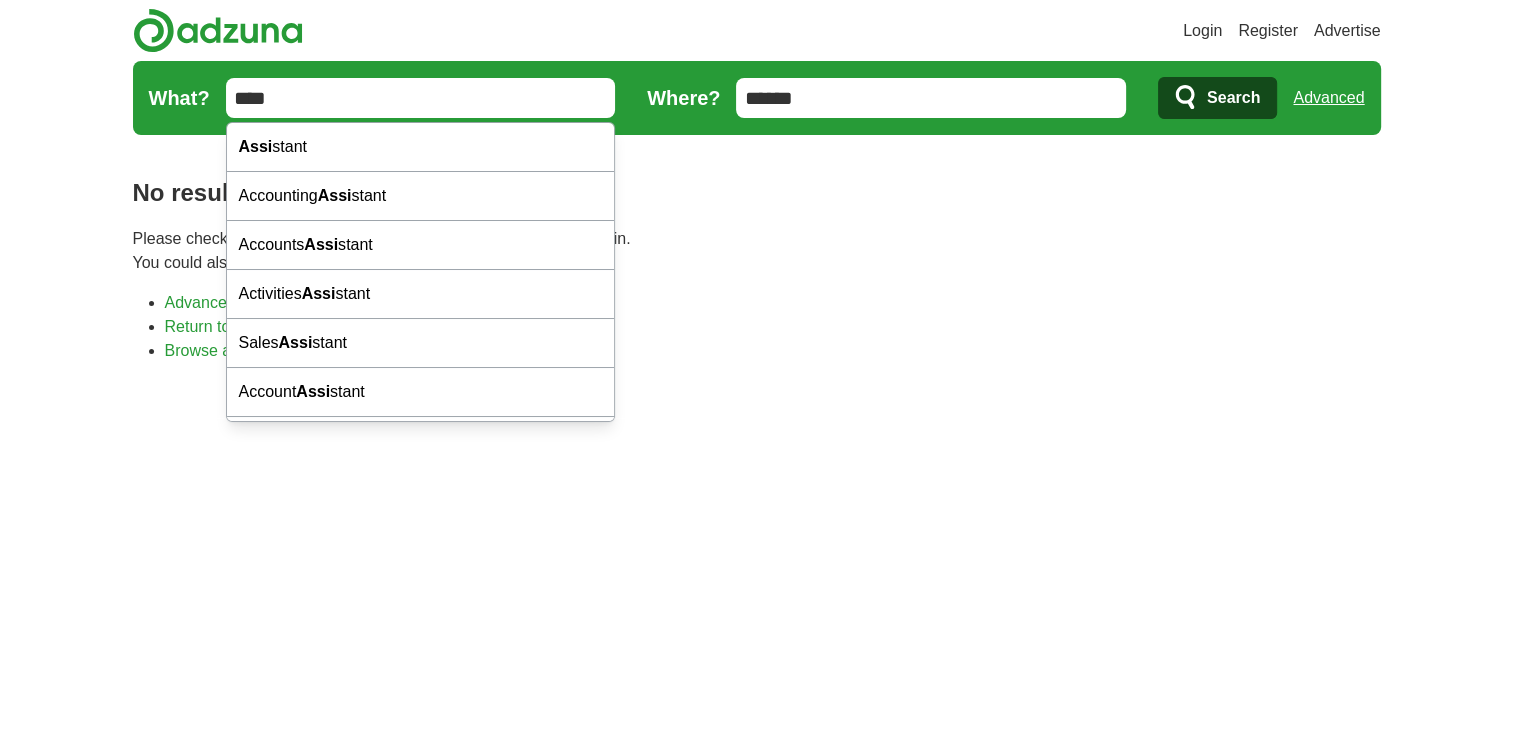 click on "****" at bounding box center [421, 98] 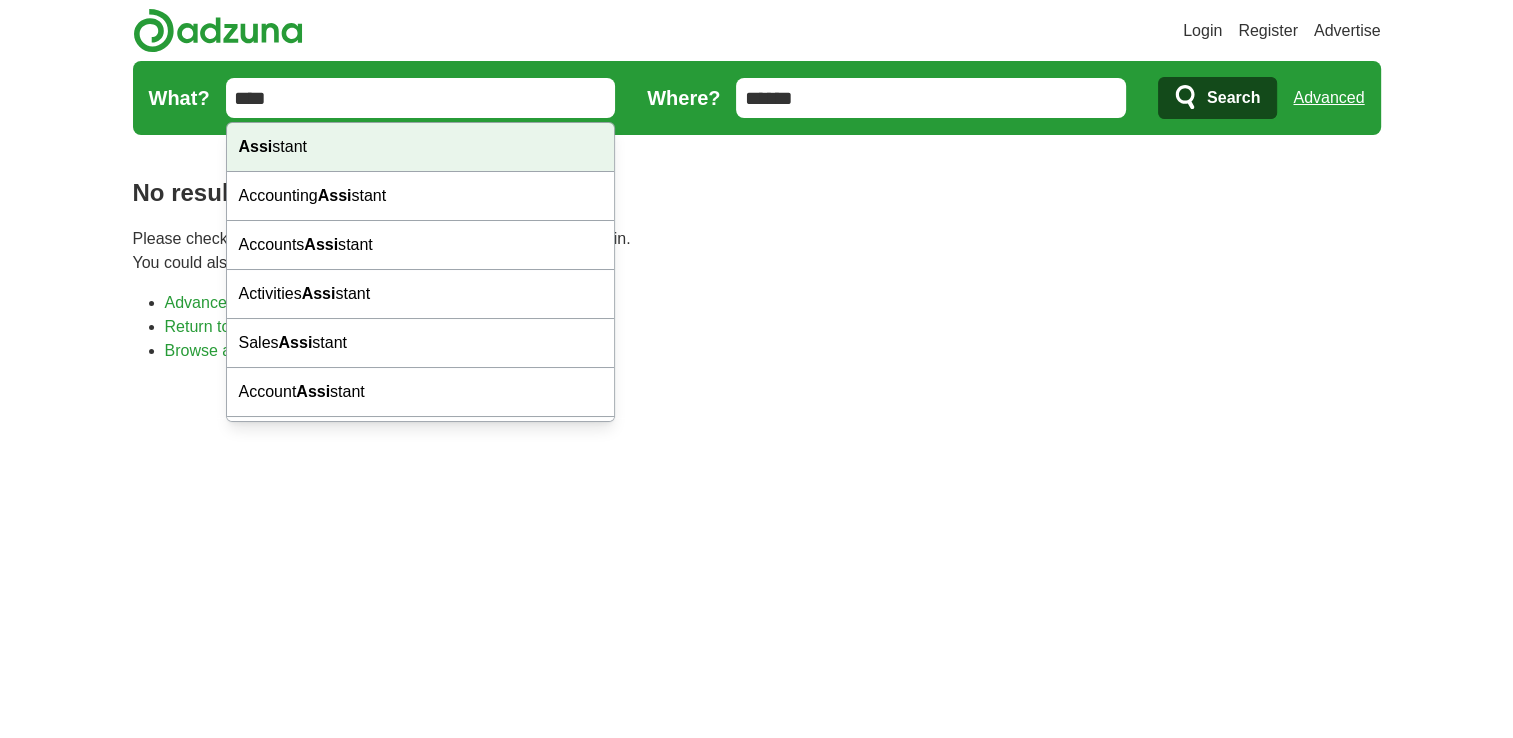 click on "**********" at bounding box center [756, 848] 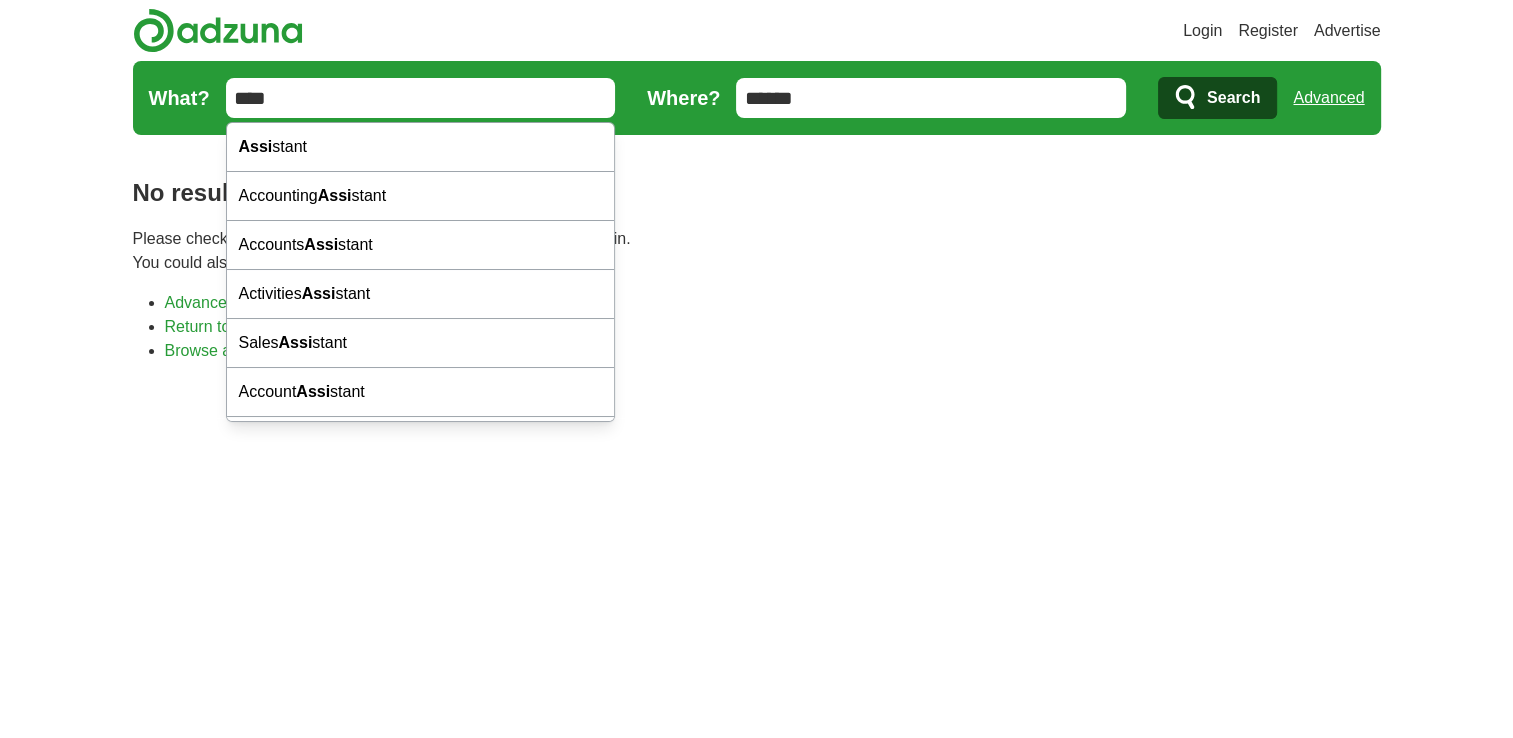 click on "****" at bounding box center (421, 98) 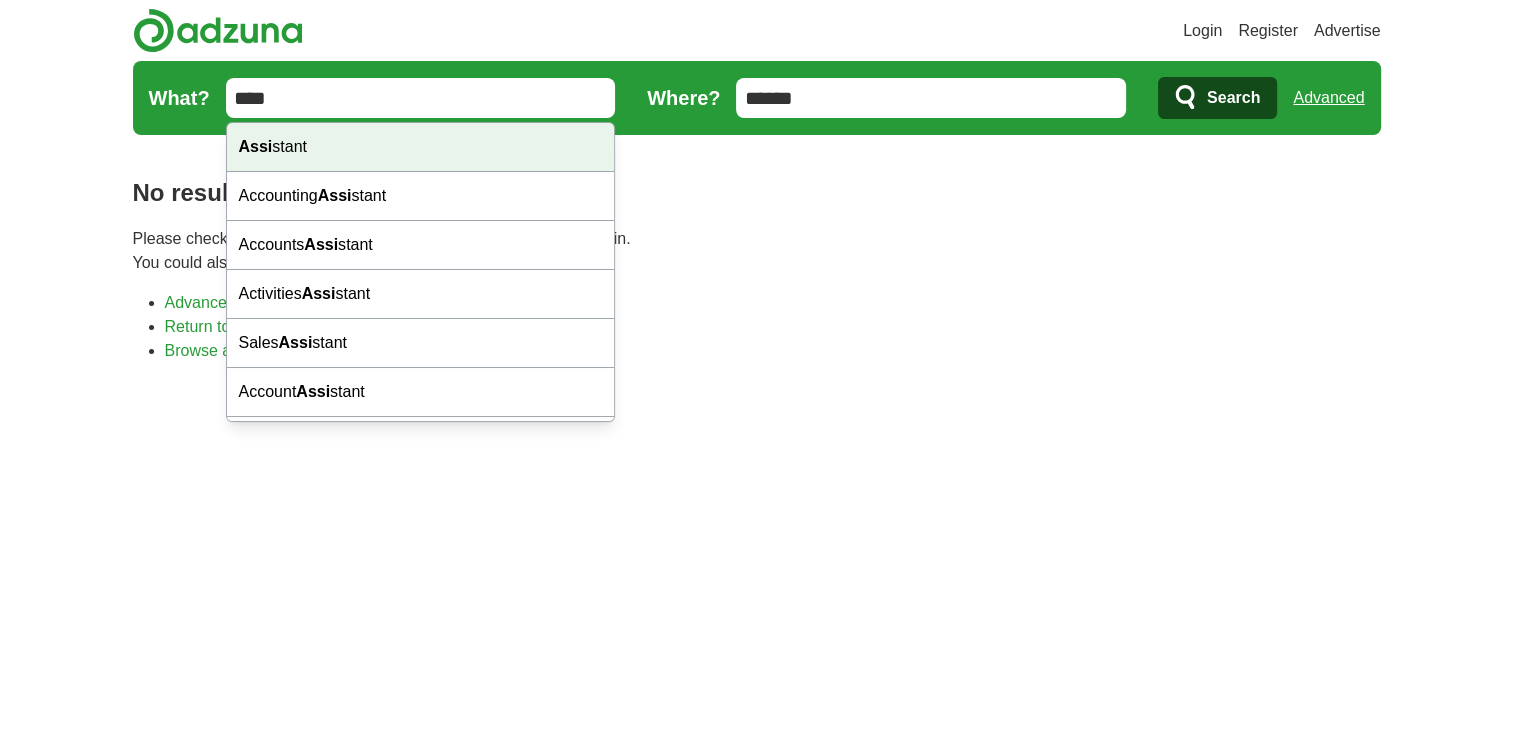 click on "Assi stant" at bounding box center [421, 147] 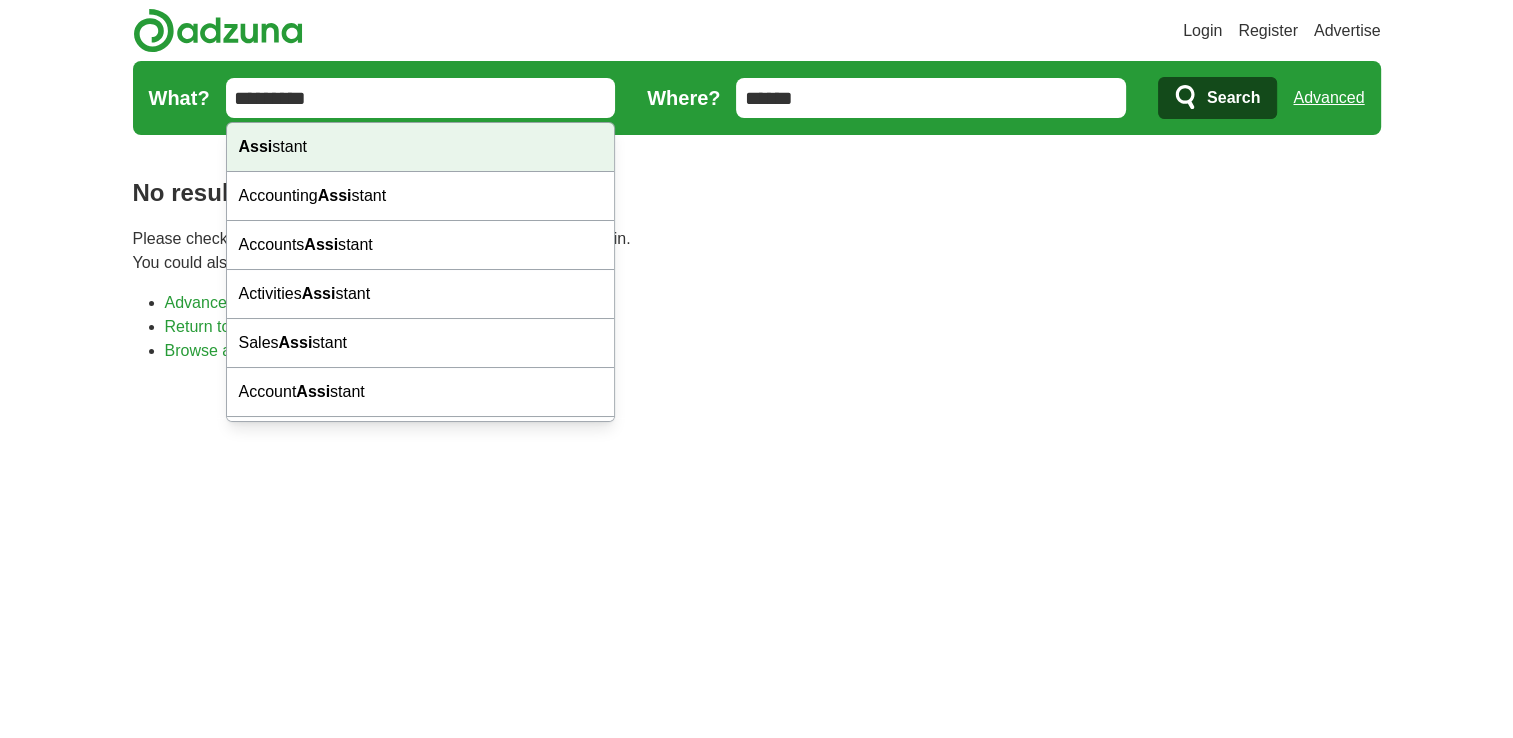 click on "No results found
Please check your spelling or enter another search term and try again. You could also try one of these links:
Advanced search
Return to the home page and start again
Browse all live results across the US" at bounding box center [757, 790] 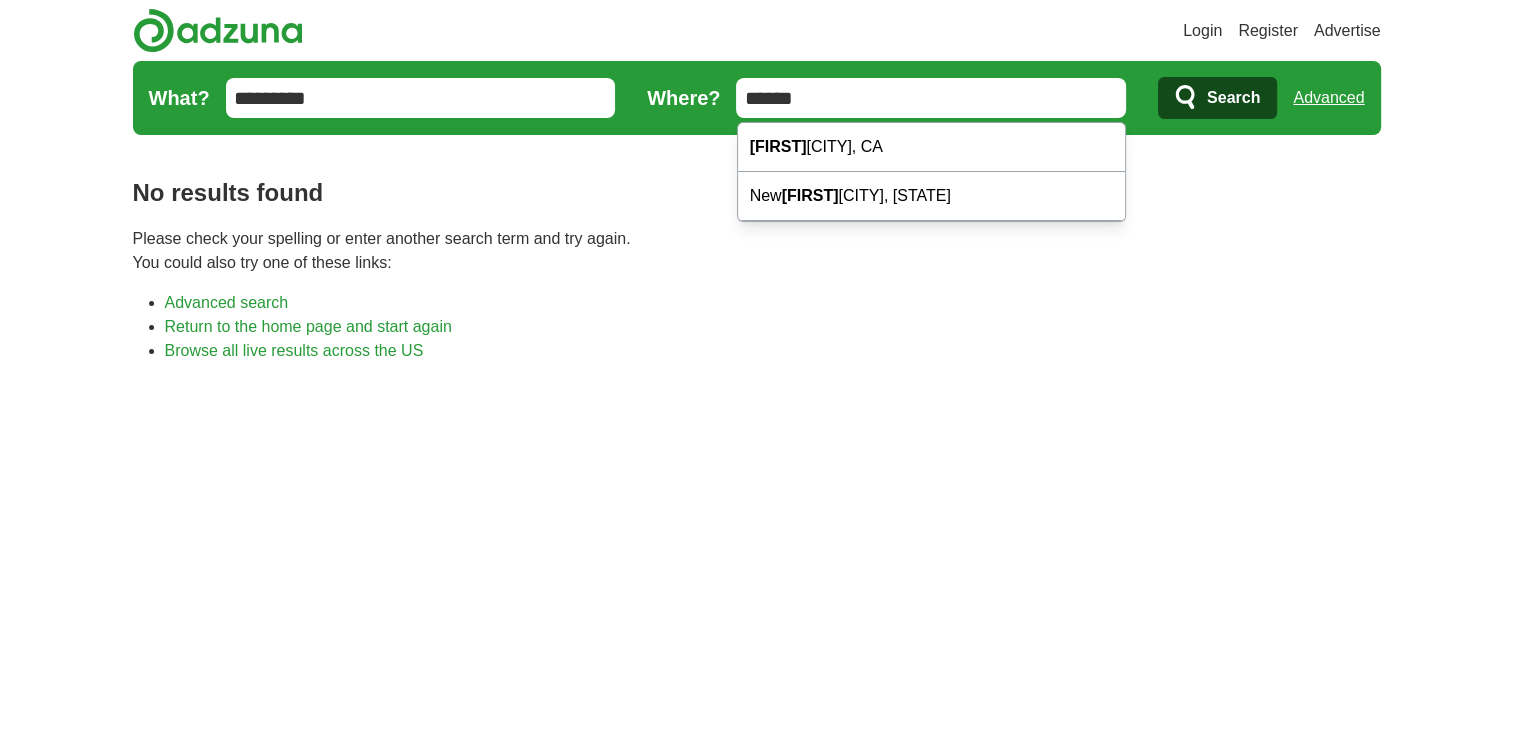 click on "******" at bounding box center [931, 98] 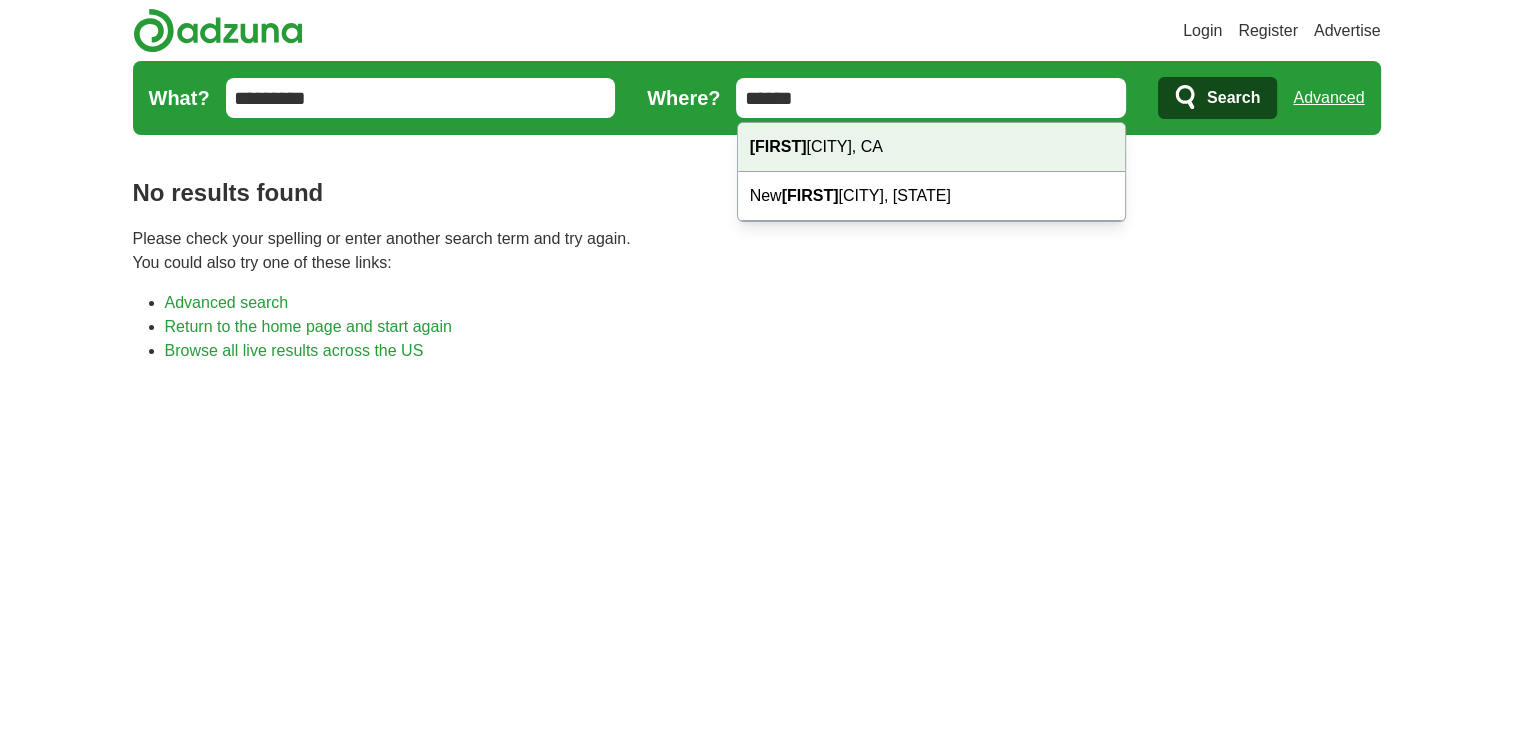 click on "**********" at bounding box center [756, 848] 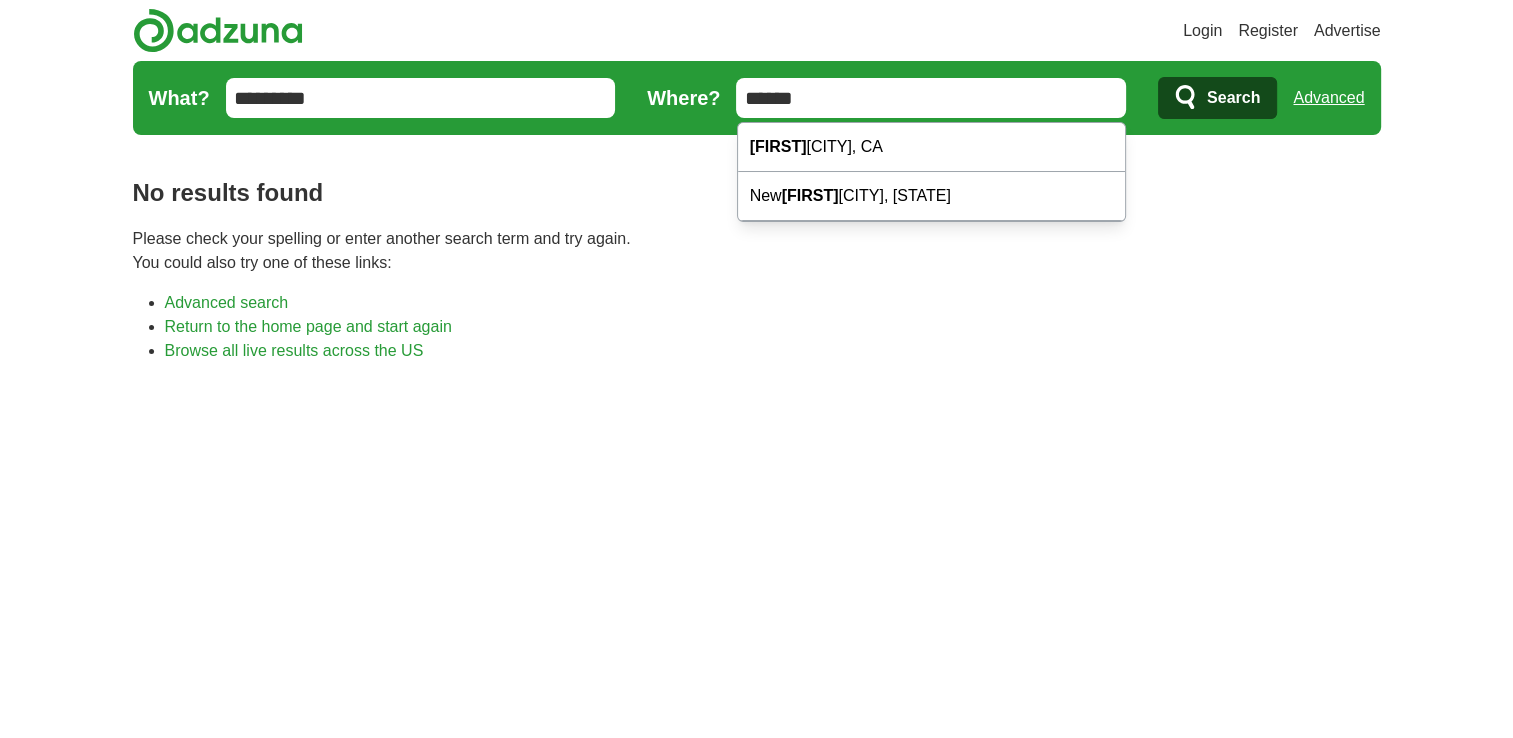 click on "******" at bounding box center (931, 98) 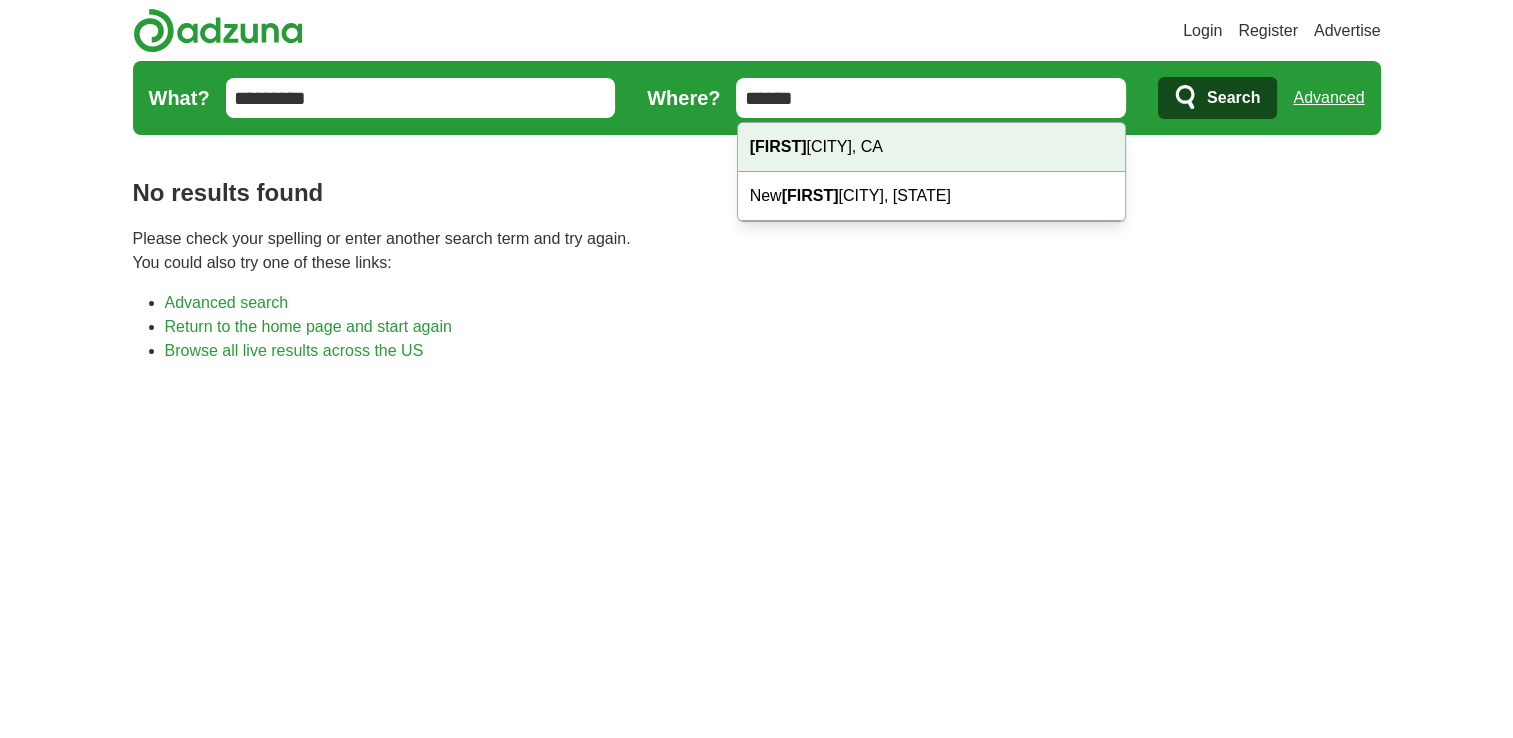 click on "[CITY], CA" at bounding box center (932, 147) 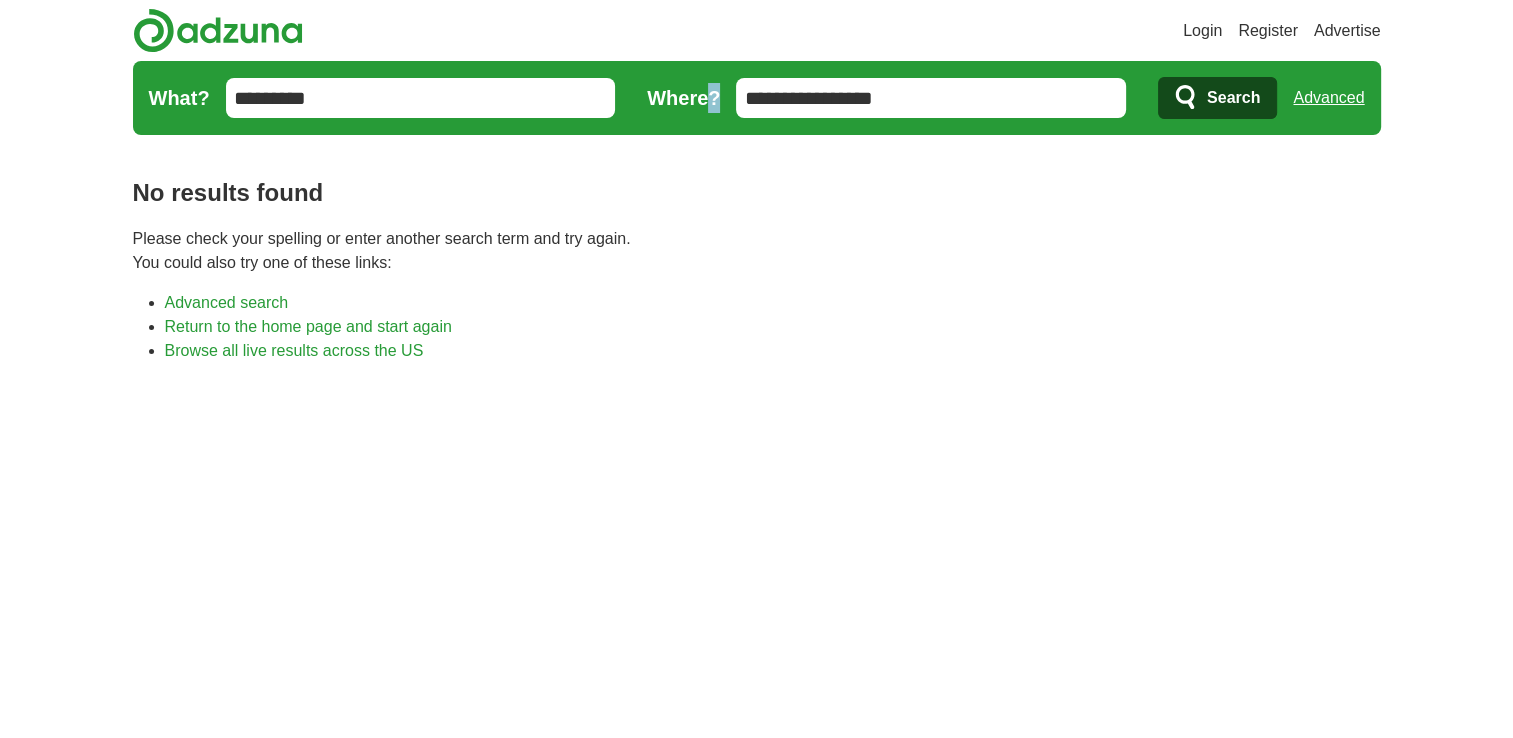 click on "job, company, title
Salary
Salary
Select a salary range
Salary from
from $10,000
from $20,000
from $40,000
from $60,000
from $80,000
from $100,000
per year
Remote
Remote
Remote jobs
Date posted" at bounding box center [757, 102] 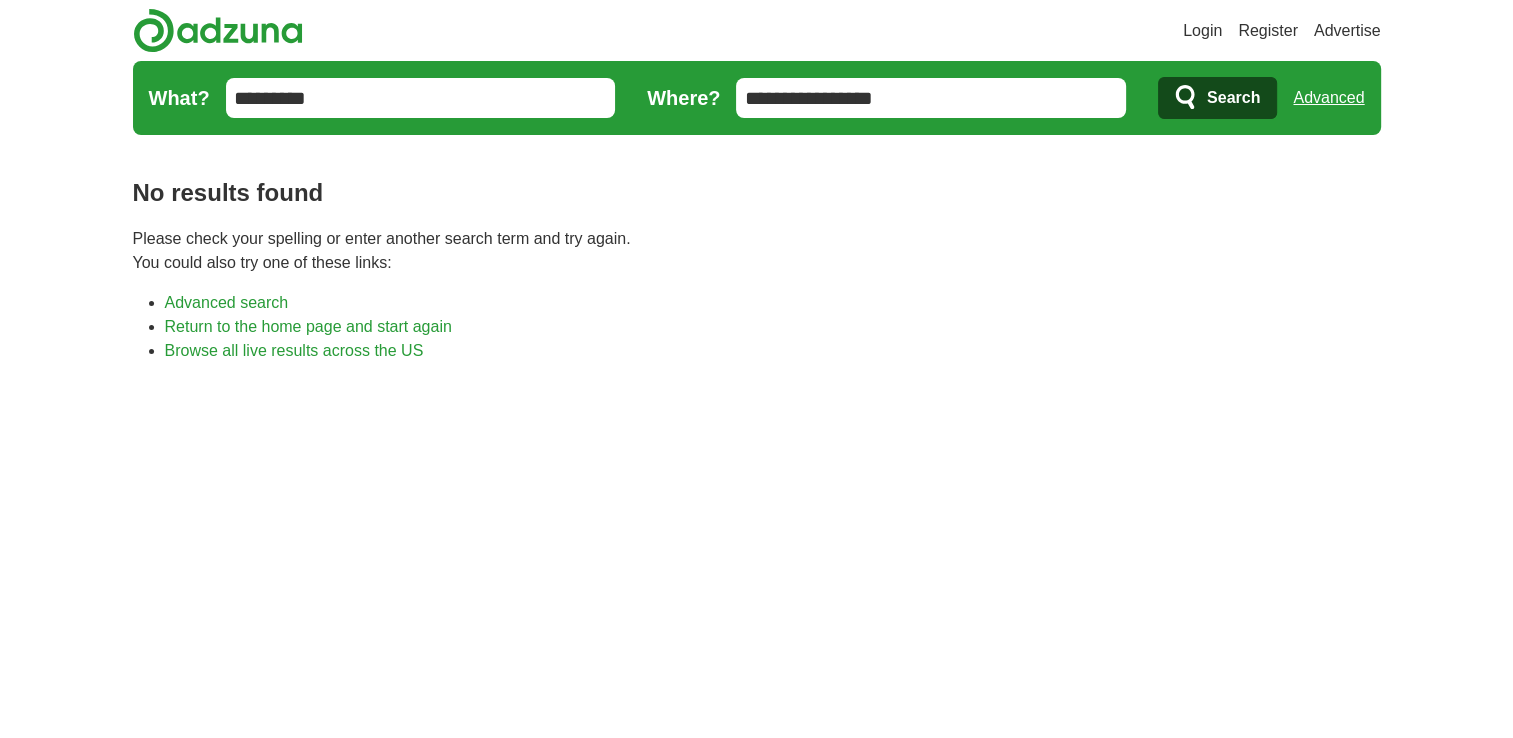 drag, startPoint x: 862, startPoint y: 135, endPoint x: 805, endPoint y: 227, distance: 108.226616 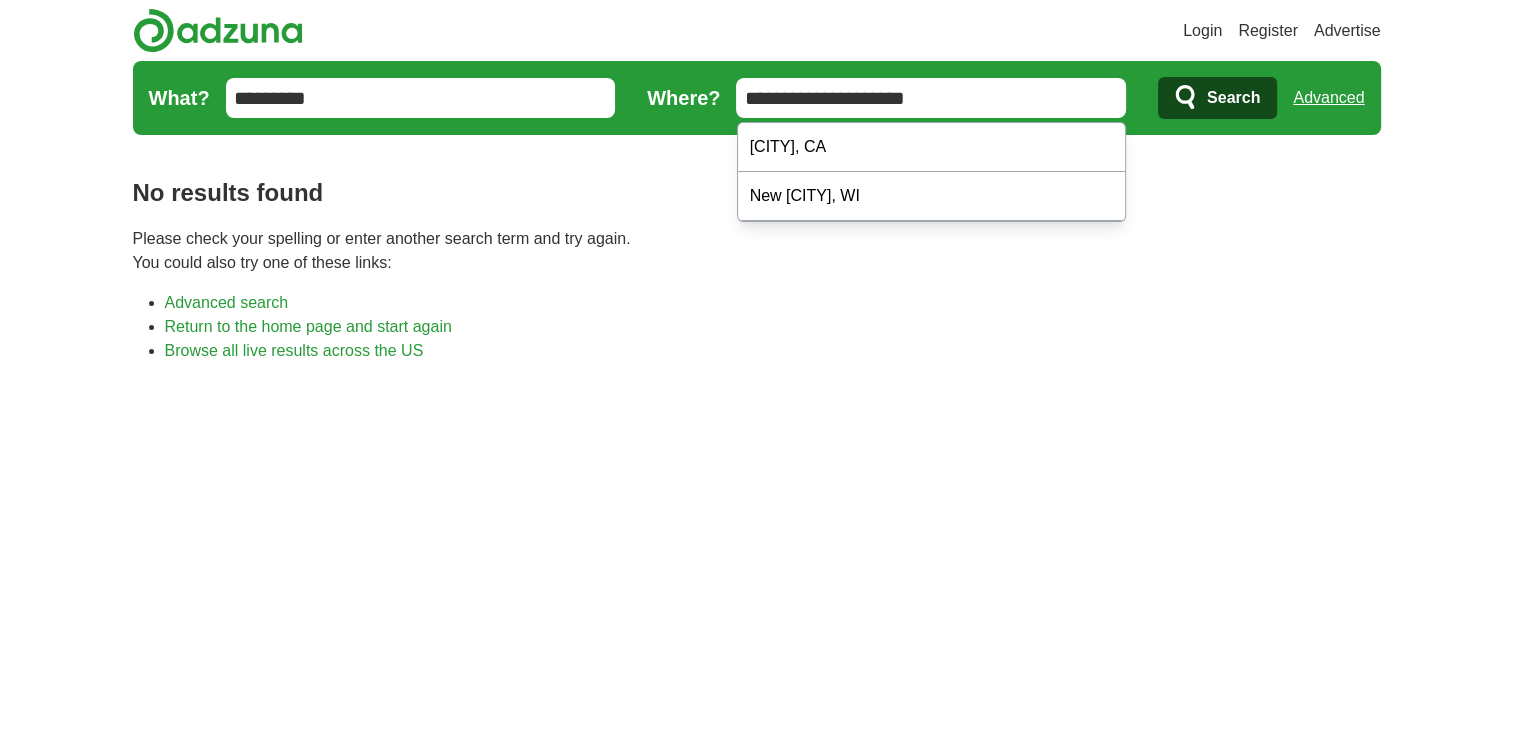 type on "**********" 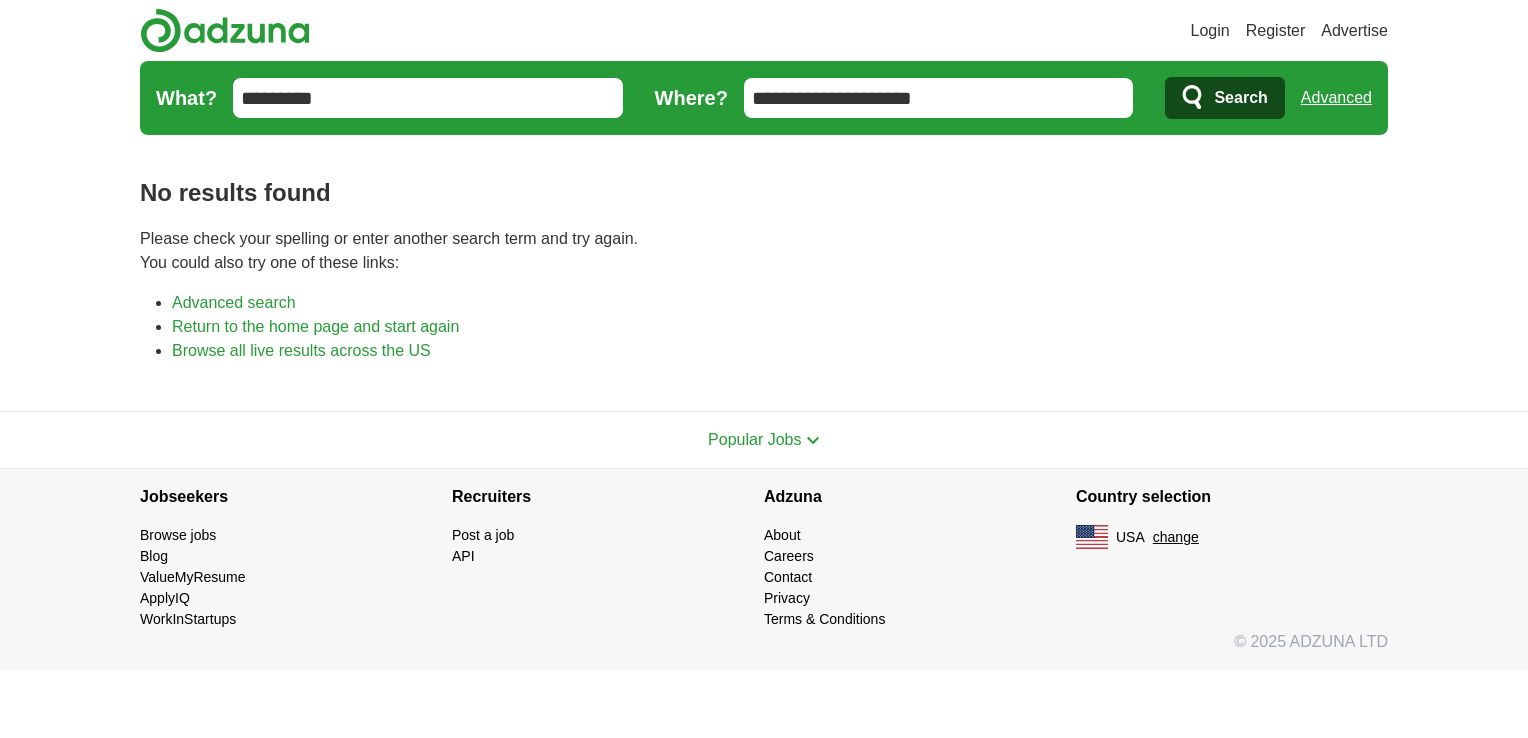 scroll, scrollTop: 0, scrollLeft: 0, axis: both 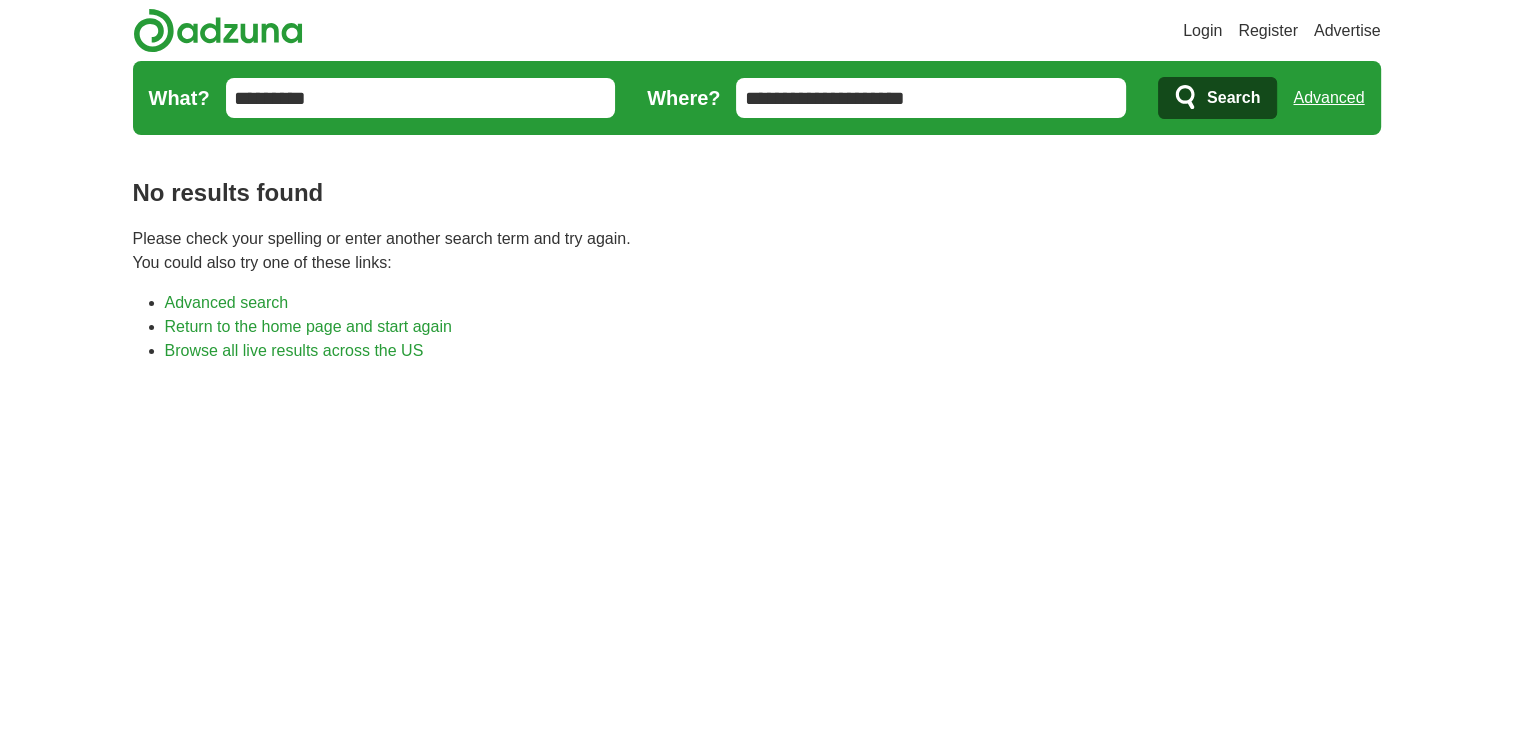 click on "Search" at bounding box center [1233, 98] 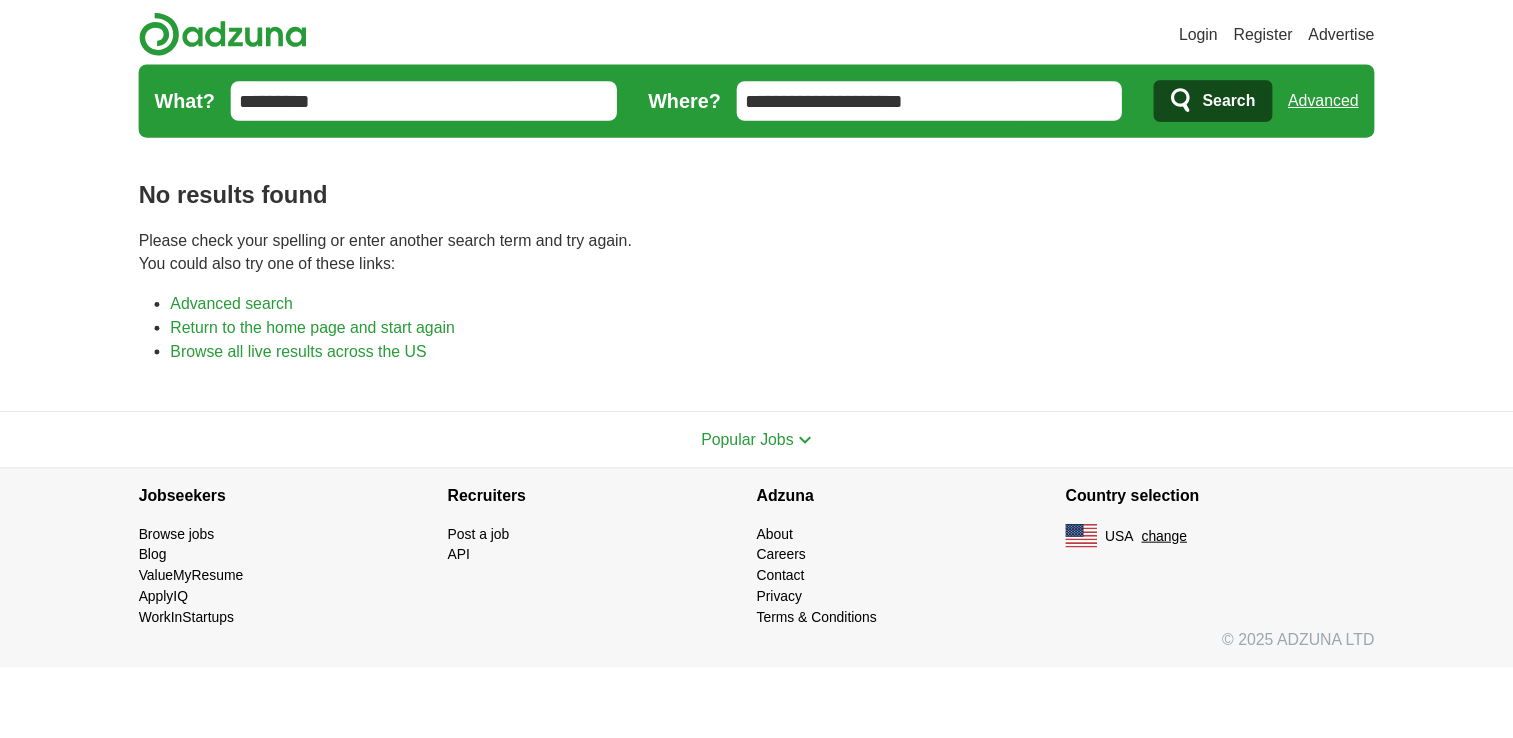 scroll, scrollTop: 0, scrollLeft: 0, axis: both 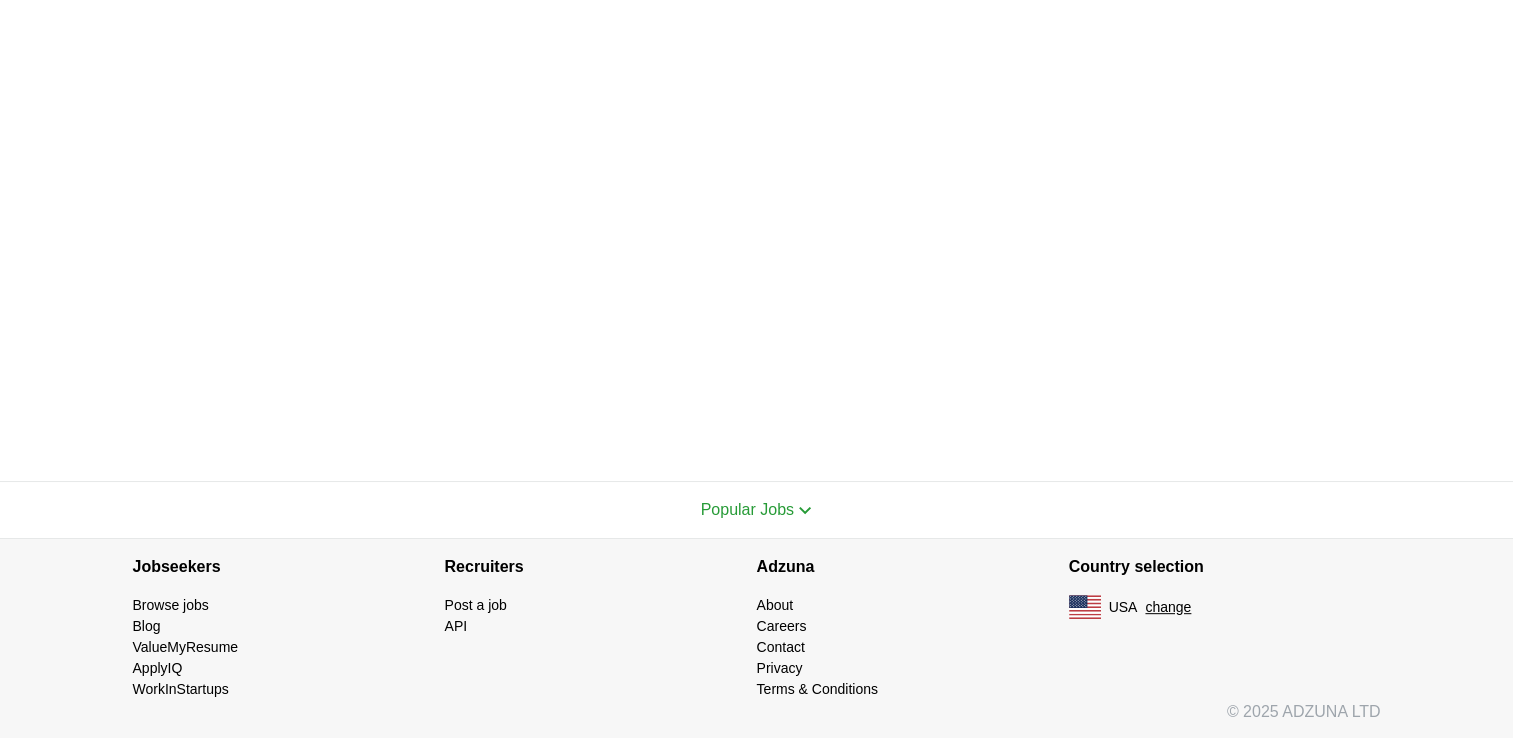 click on "Popular Jobs" at bounding box center (747, 509) 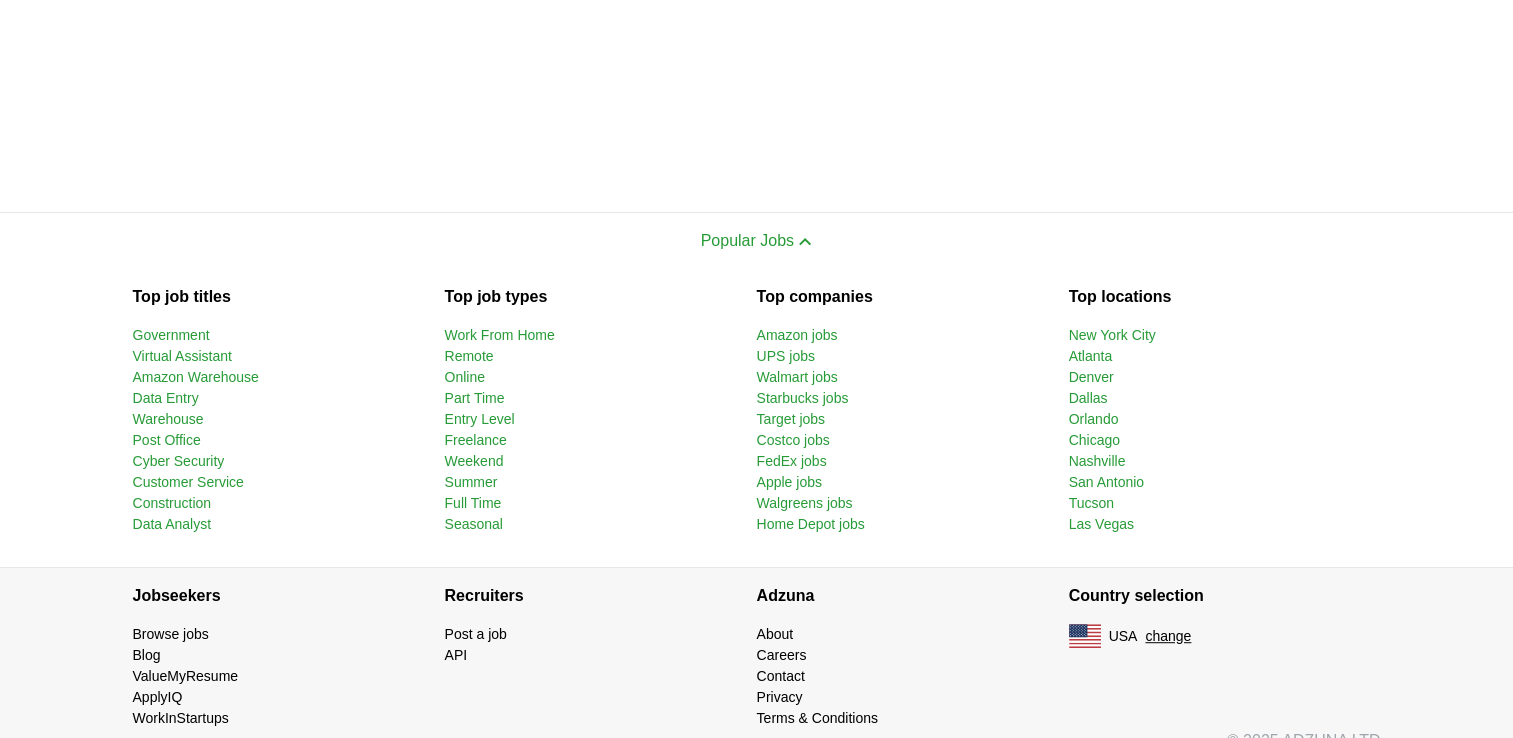 scroll, scrollTop: 987, scrollLeft: 0, axis: vertical 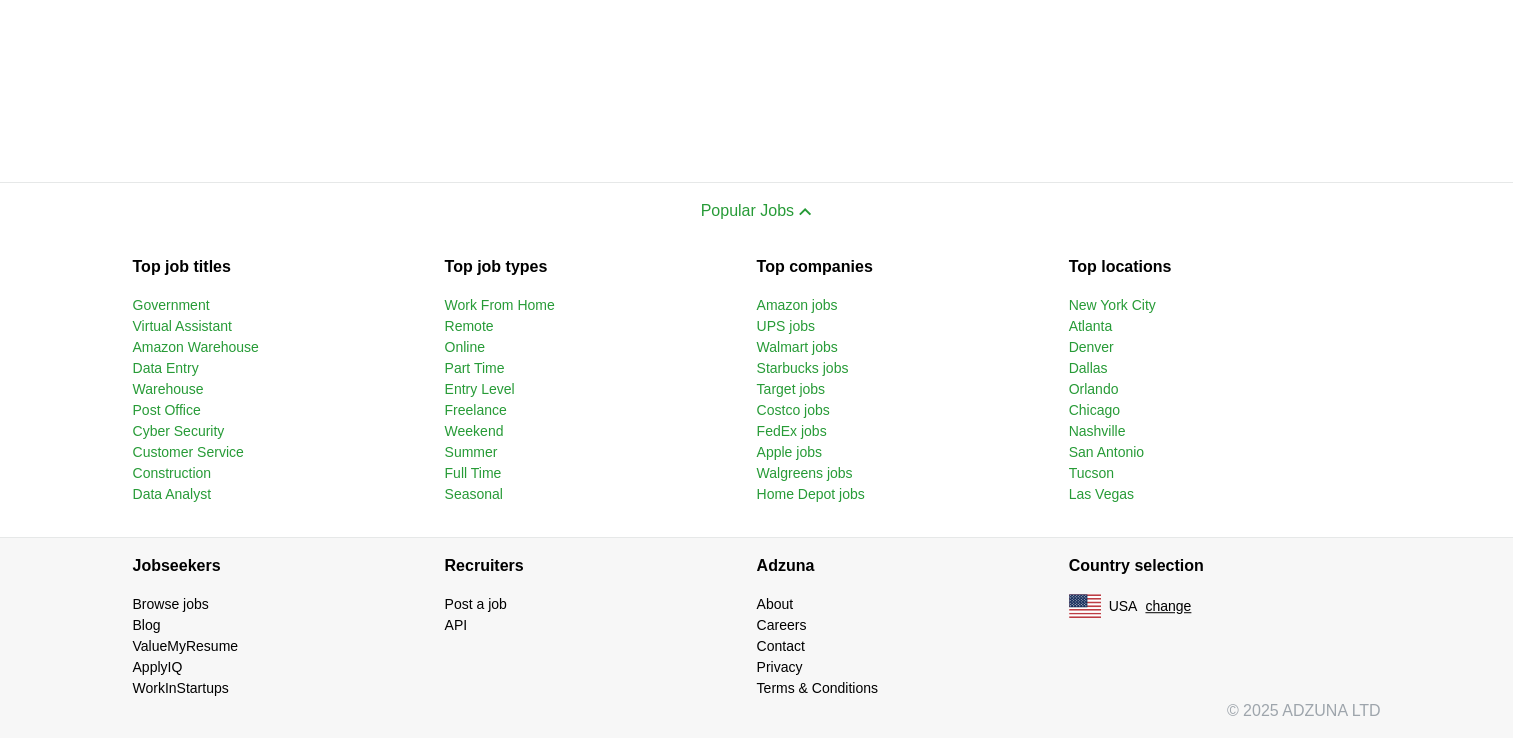click on "Customer Service" at bounding box center [188, 452] 